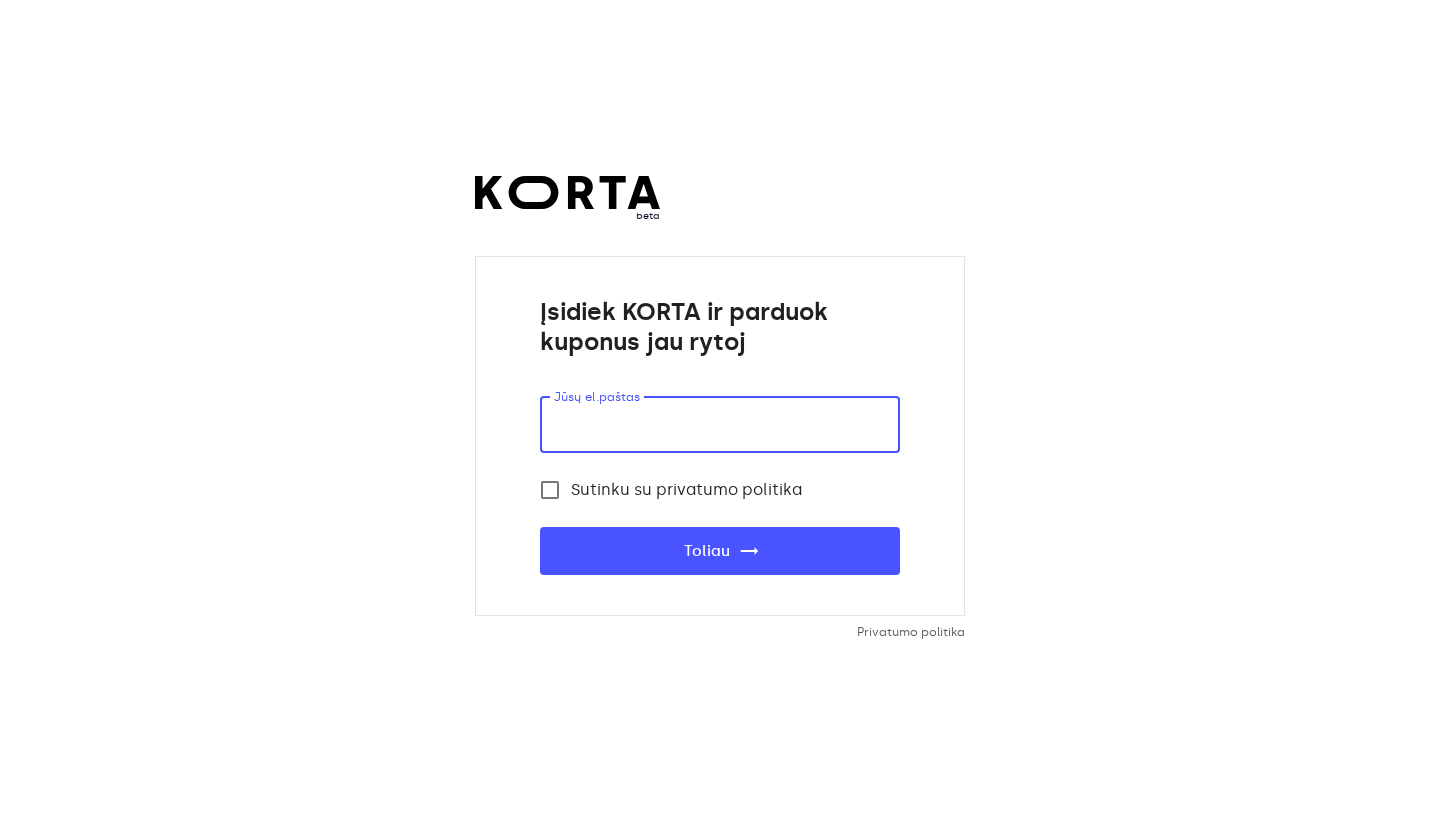 scroll, scrollTop: 0, scrollLeft: 0, axis: both 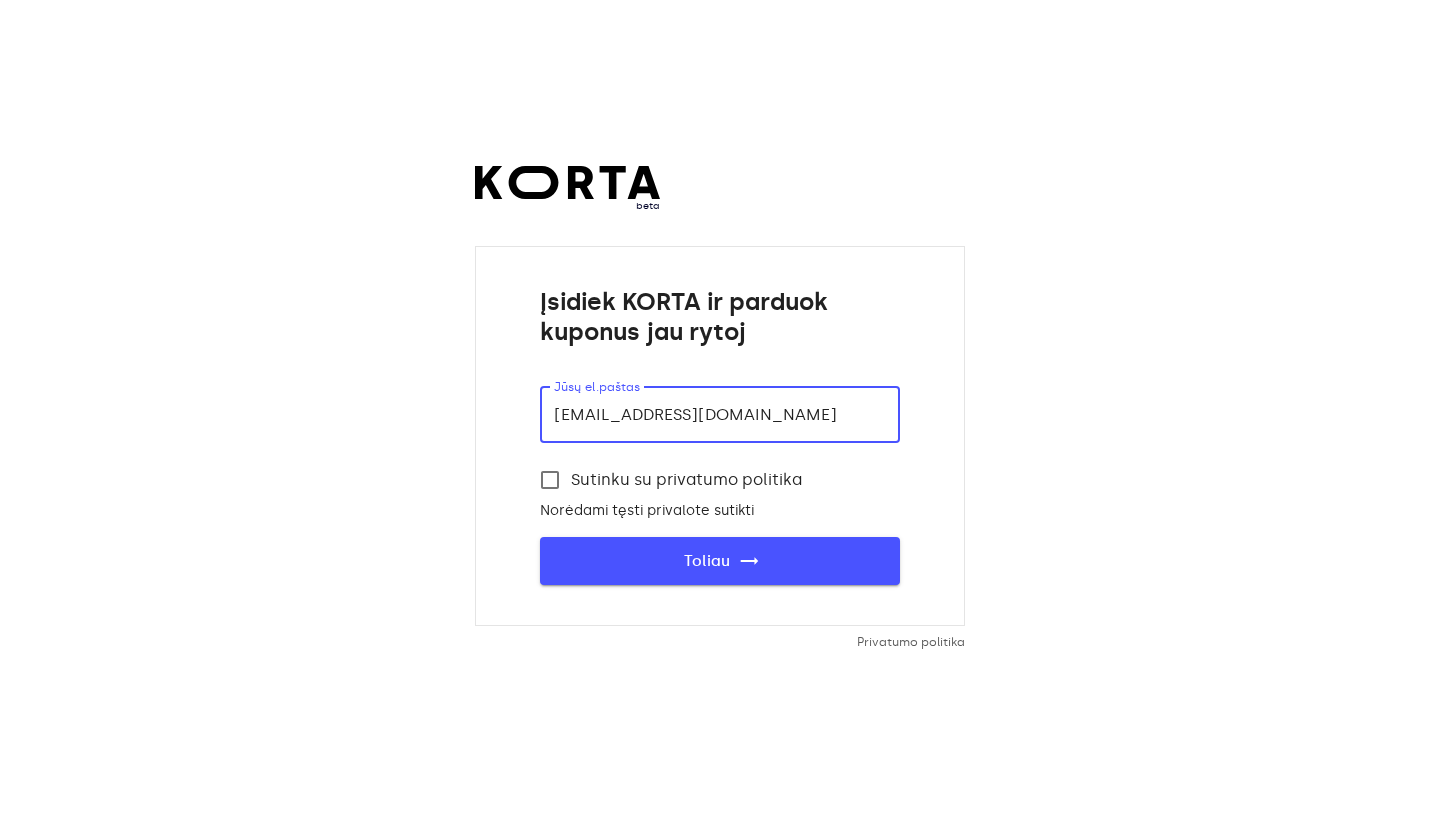 type on "[EMAIL_ADDRESS][DOMAIN_NAME]" 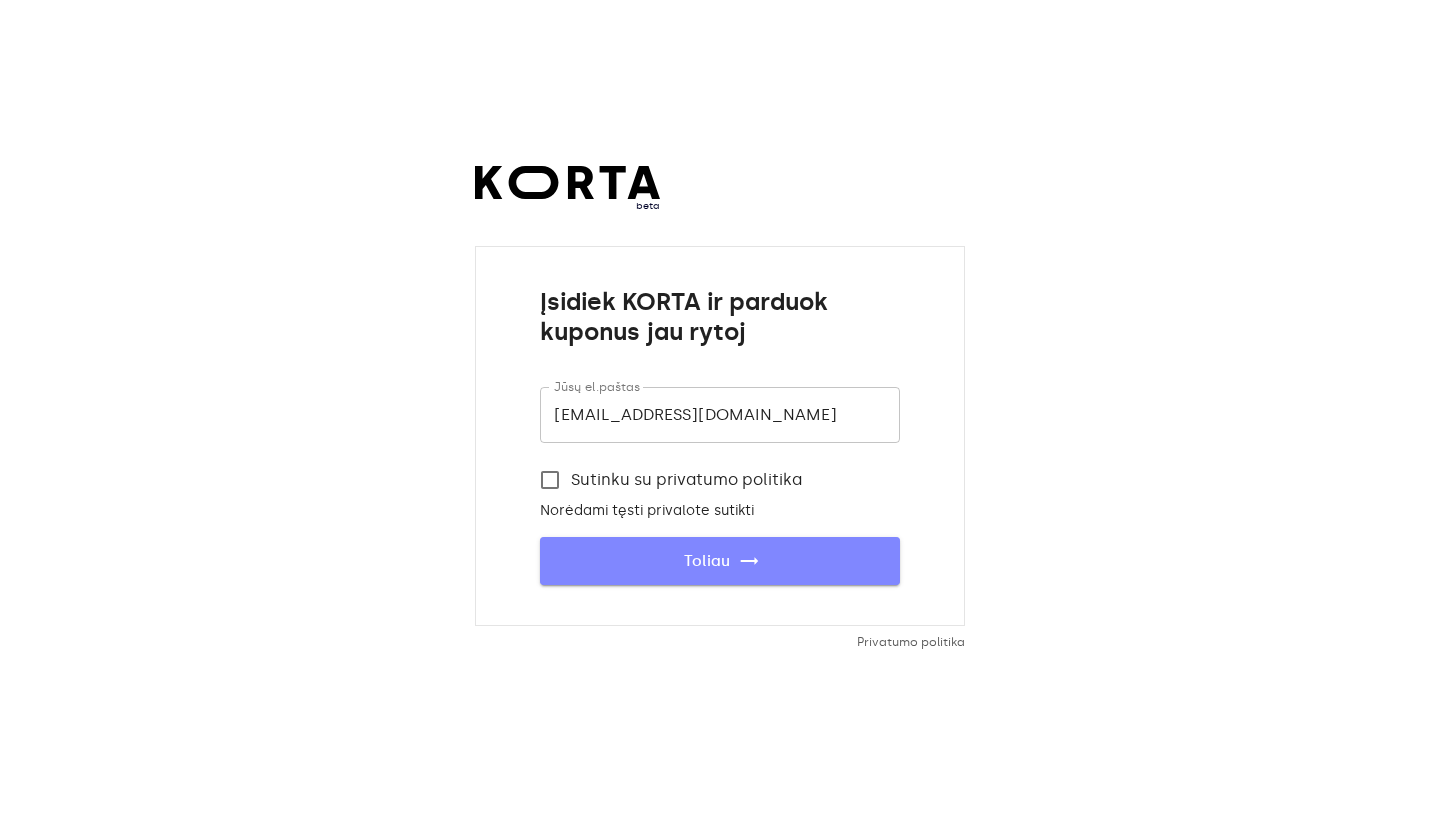 click on "Toliau trending_flat" at bounding box center [720, 561] 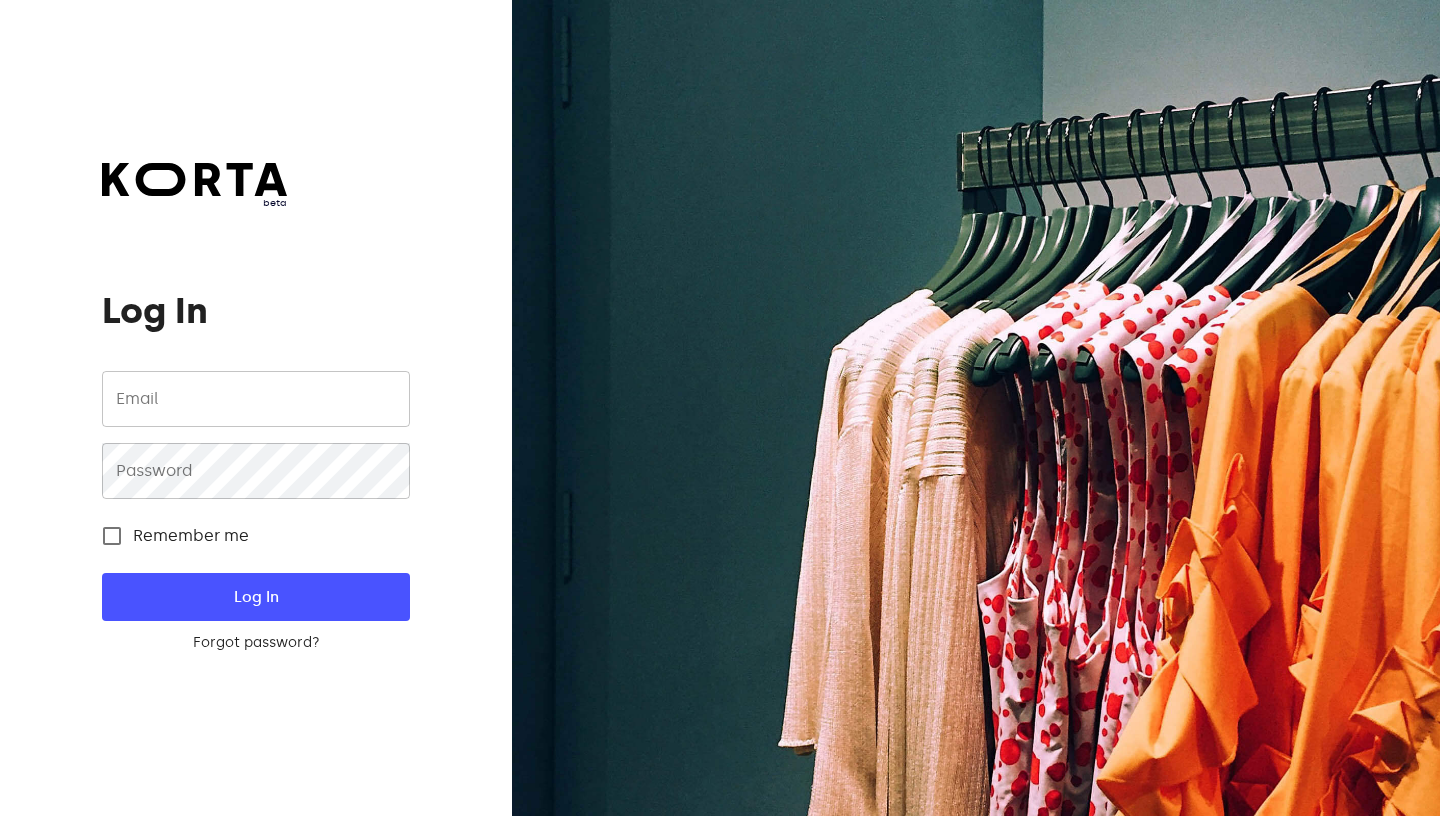 scroll, scrollTop: 0, scrollLeft: 0, axis: both 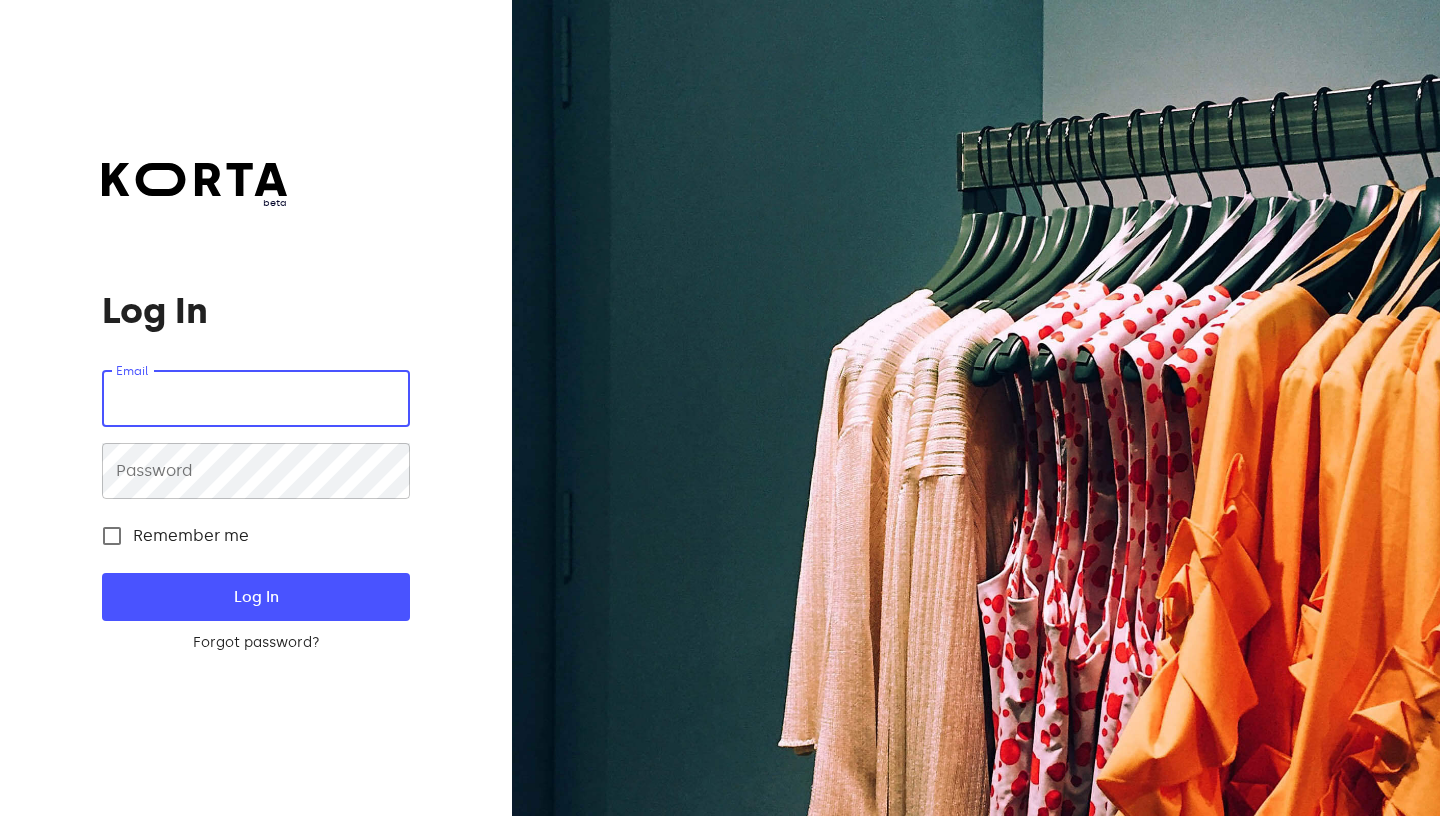 click at bounding box center [255, 399] 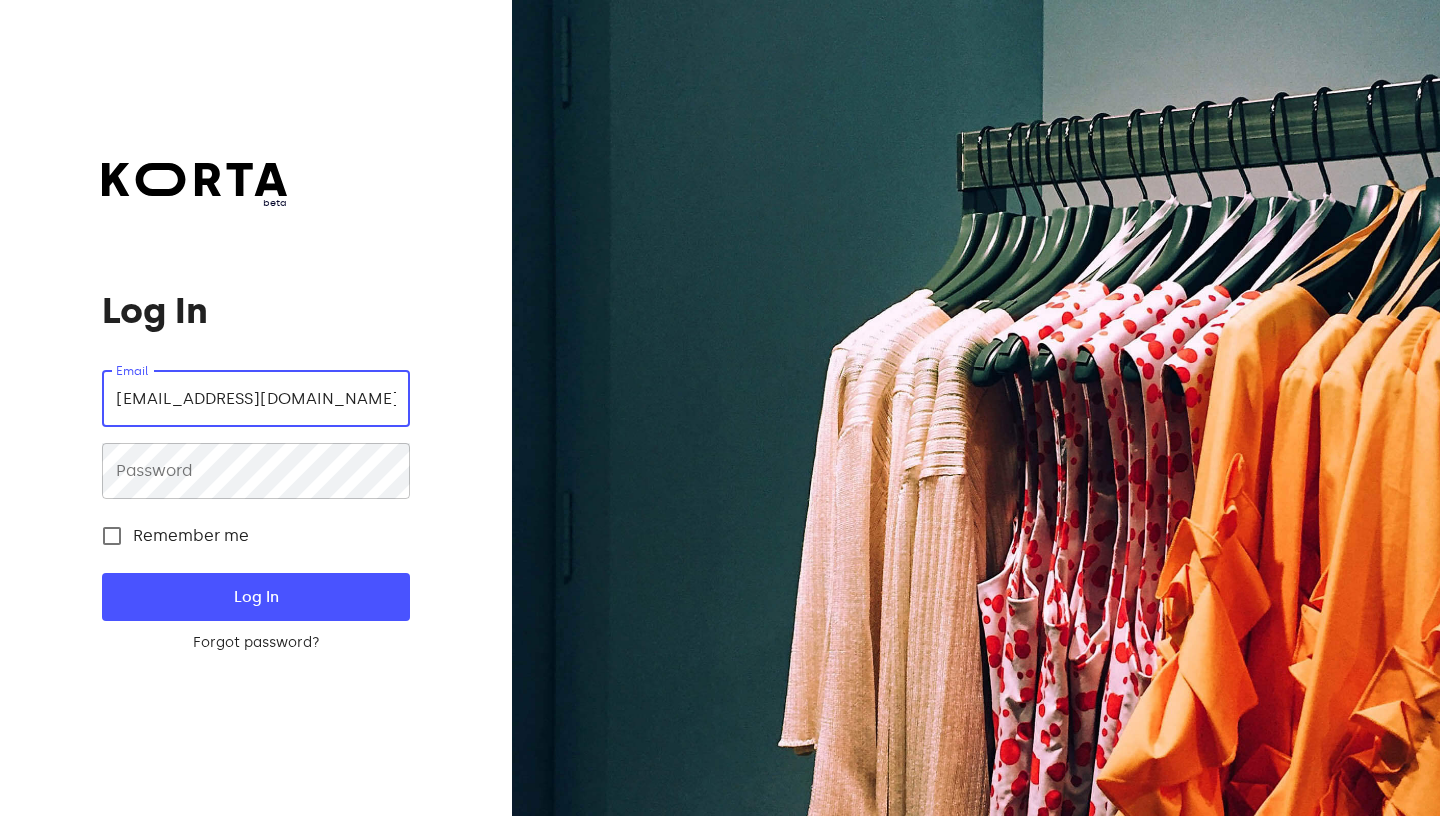 type on "[EMAIL_ADDRESS][DOMAIN_NAME]" 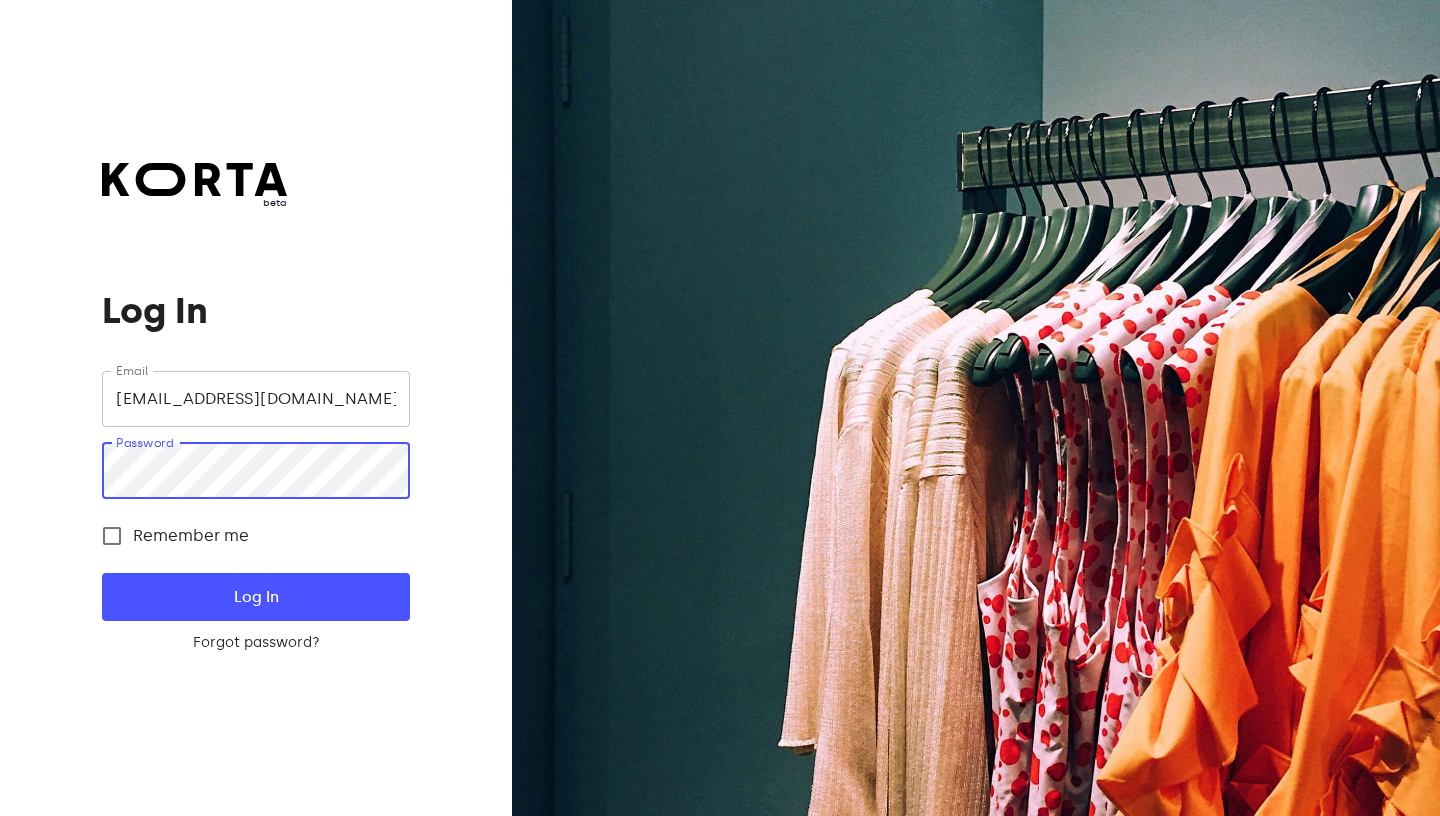 click on "Log In" at bounding box center [255, 597] 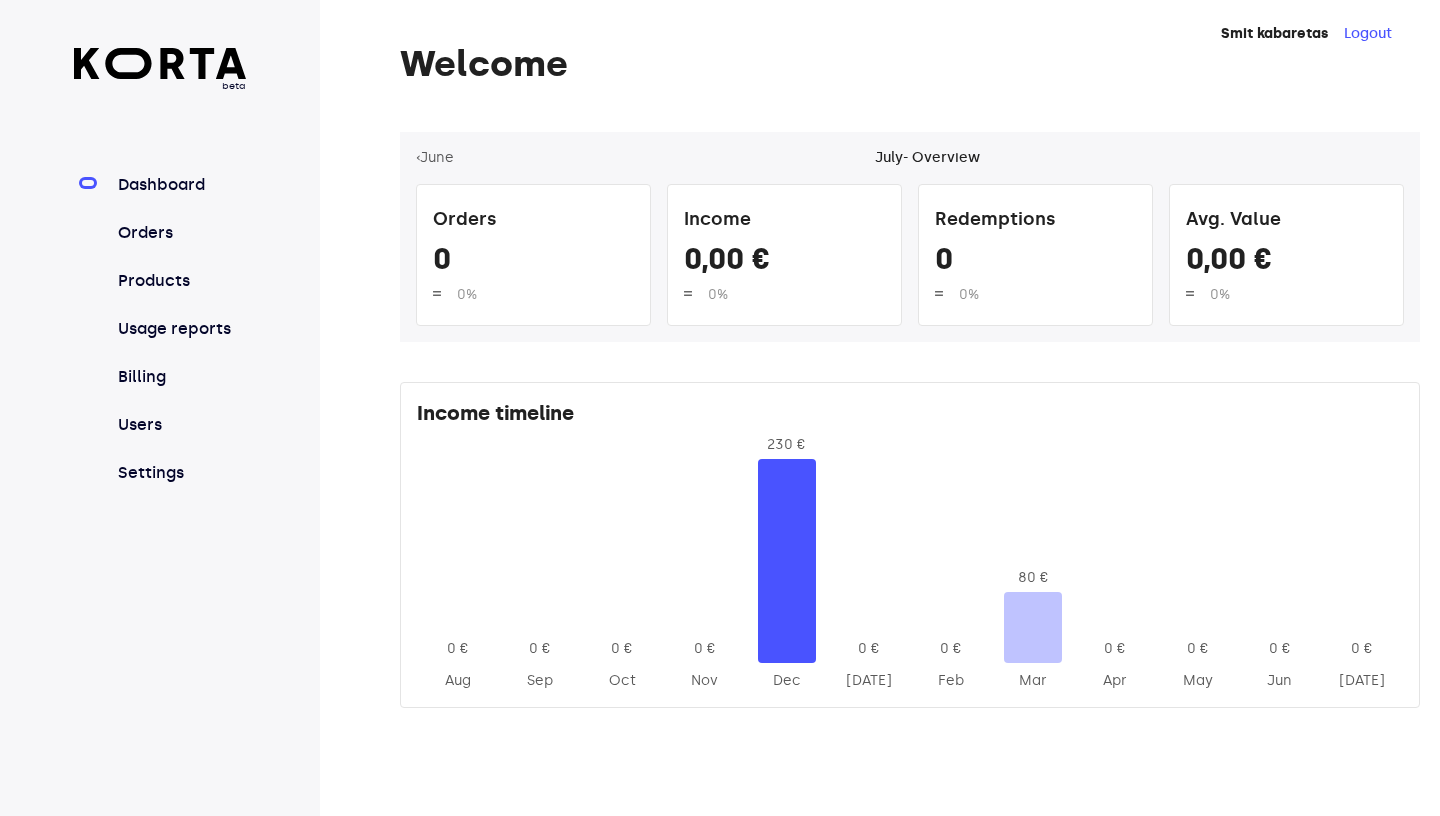 click at bounding box center (1033, 627) 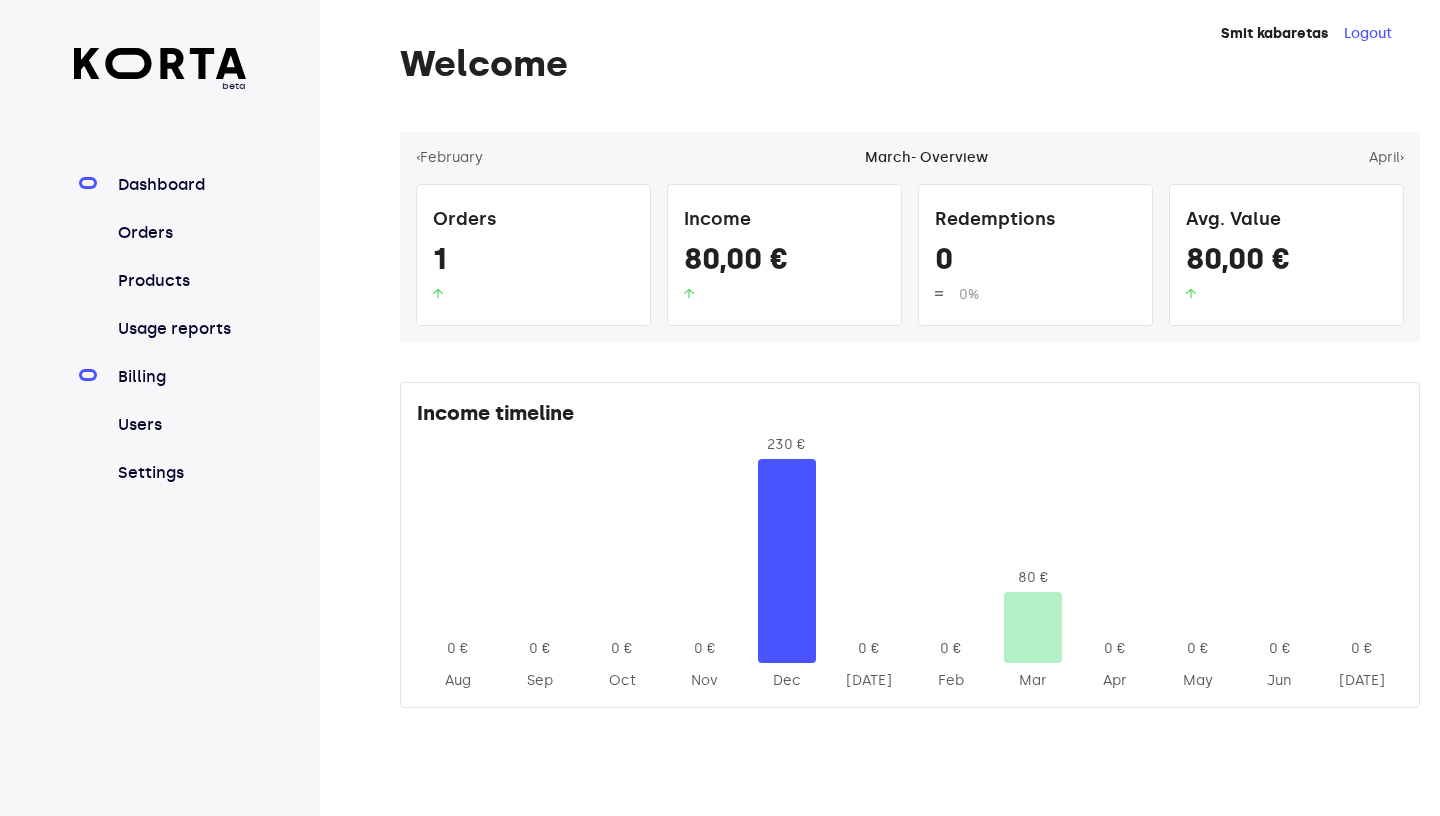 click on "Billing" at bounding box center [180, 377] 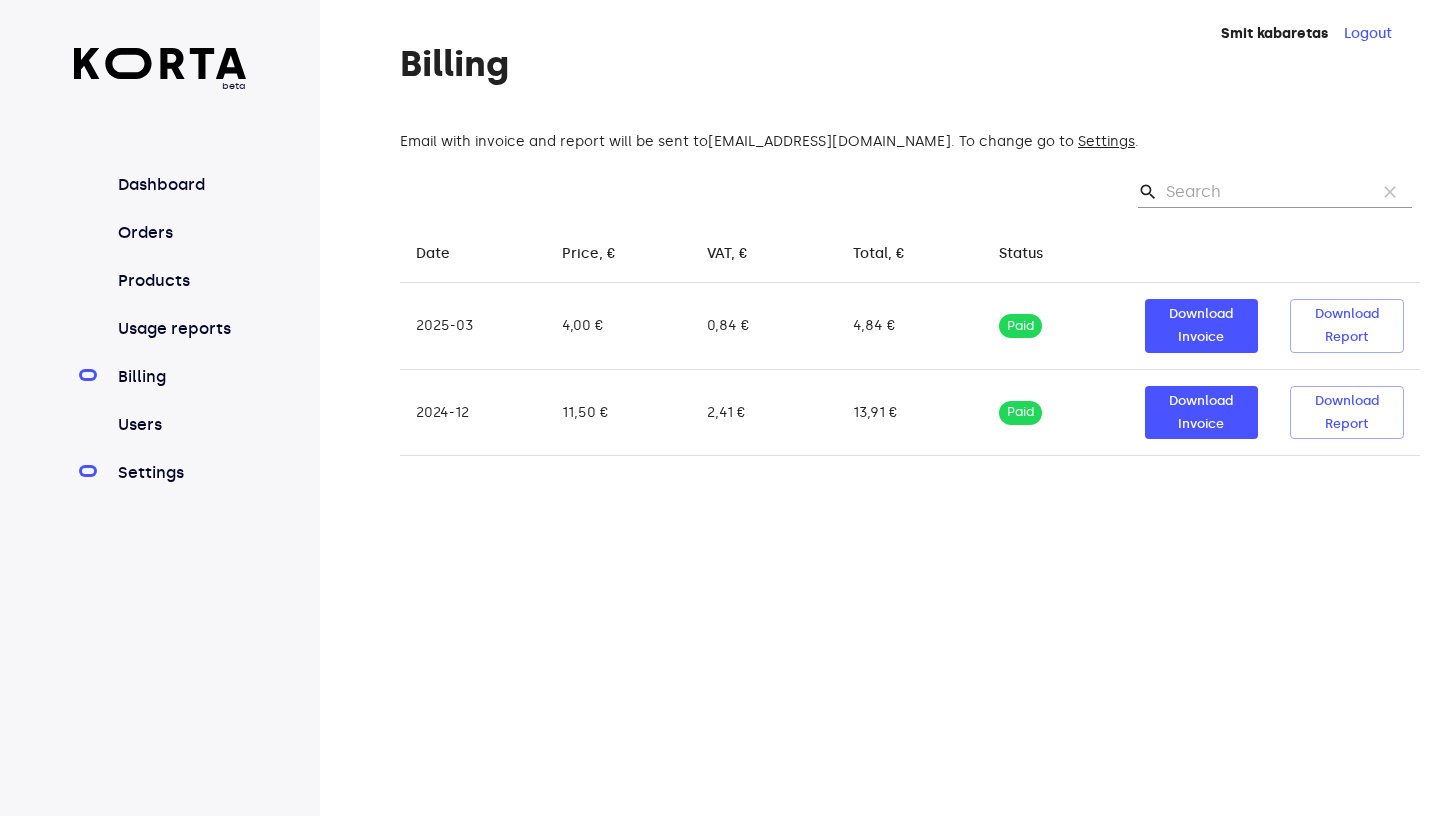 click on "Settings" at bounding box center (180, 473) 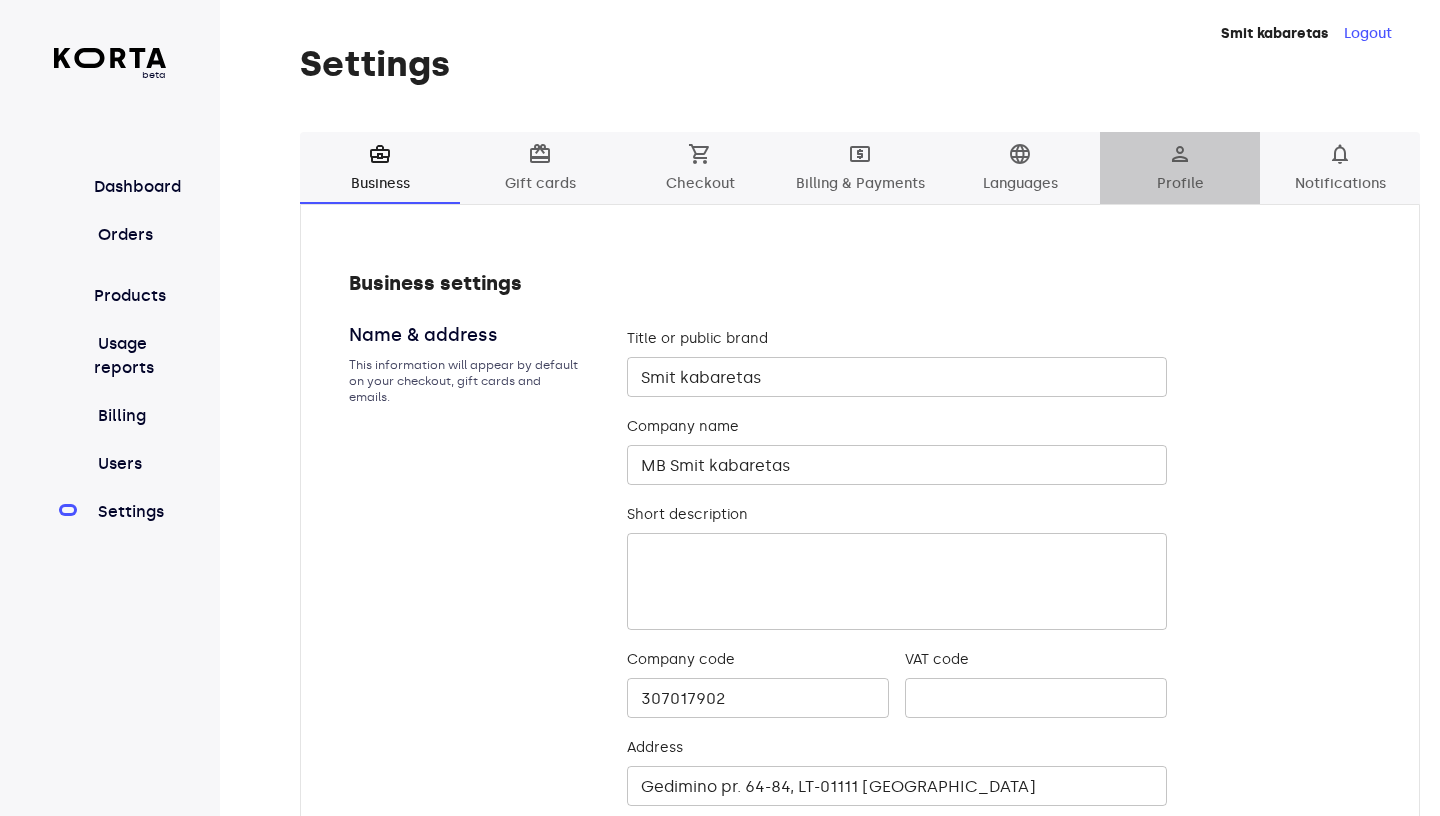 click on "person Profile" at bounding box center (1180, 169) 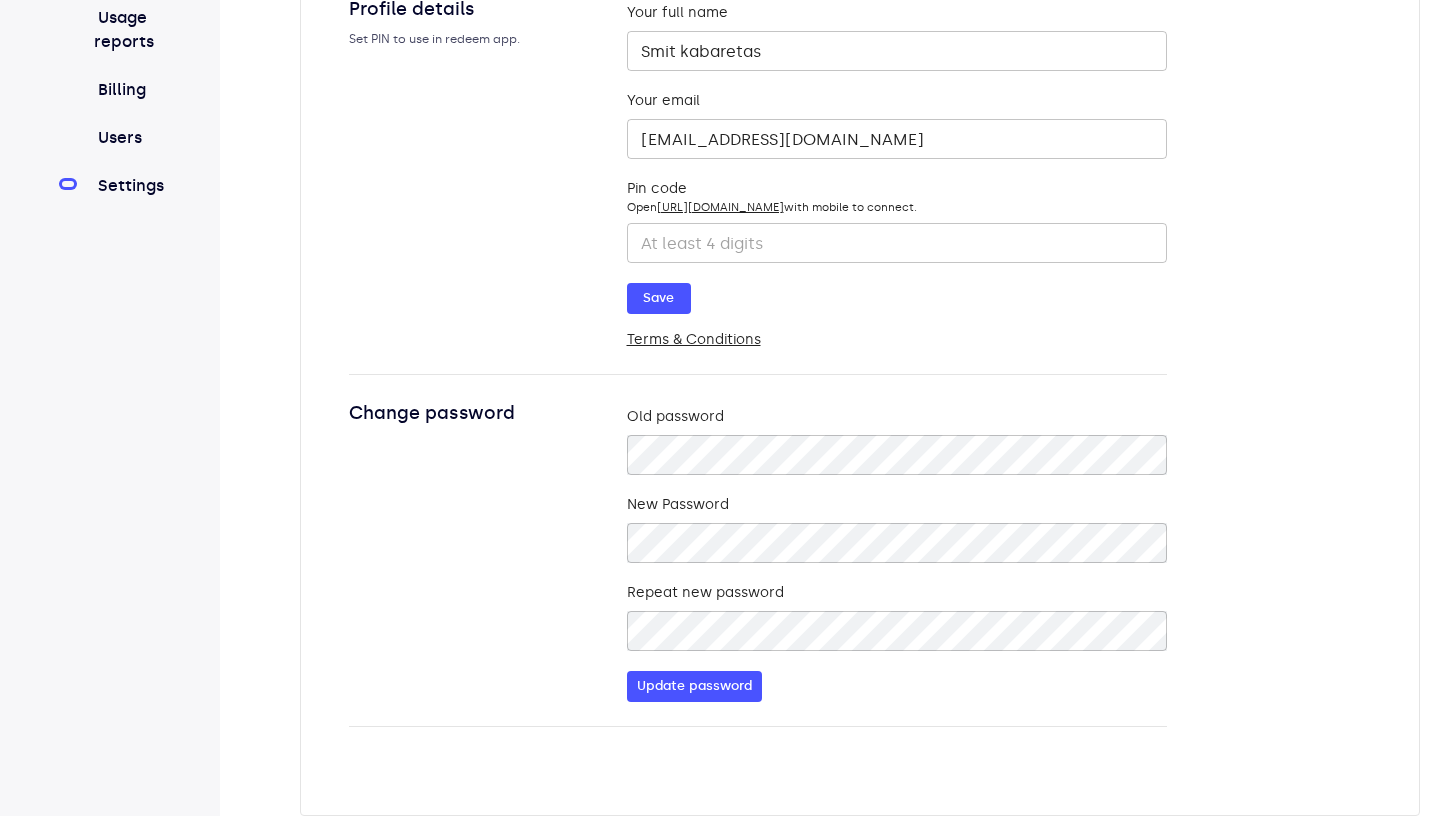 scroll, scrollTop: 0, scrollLeft: 0, axis: both 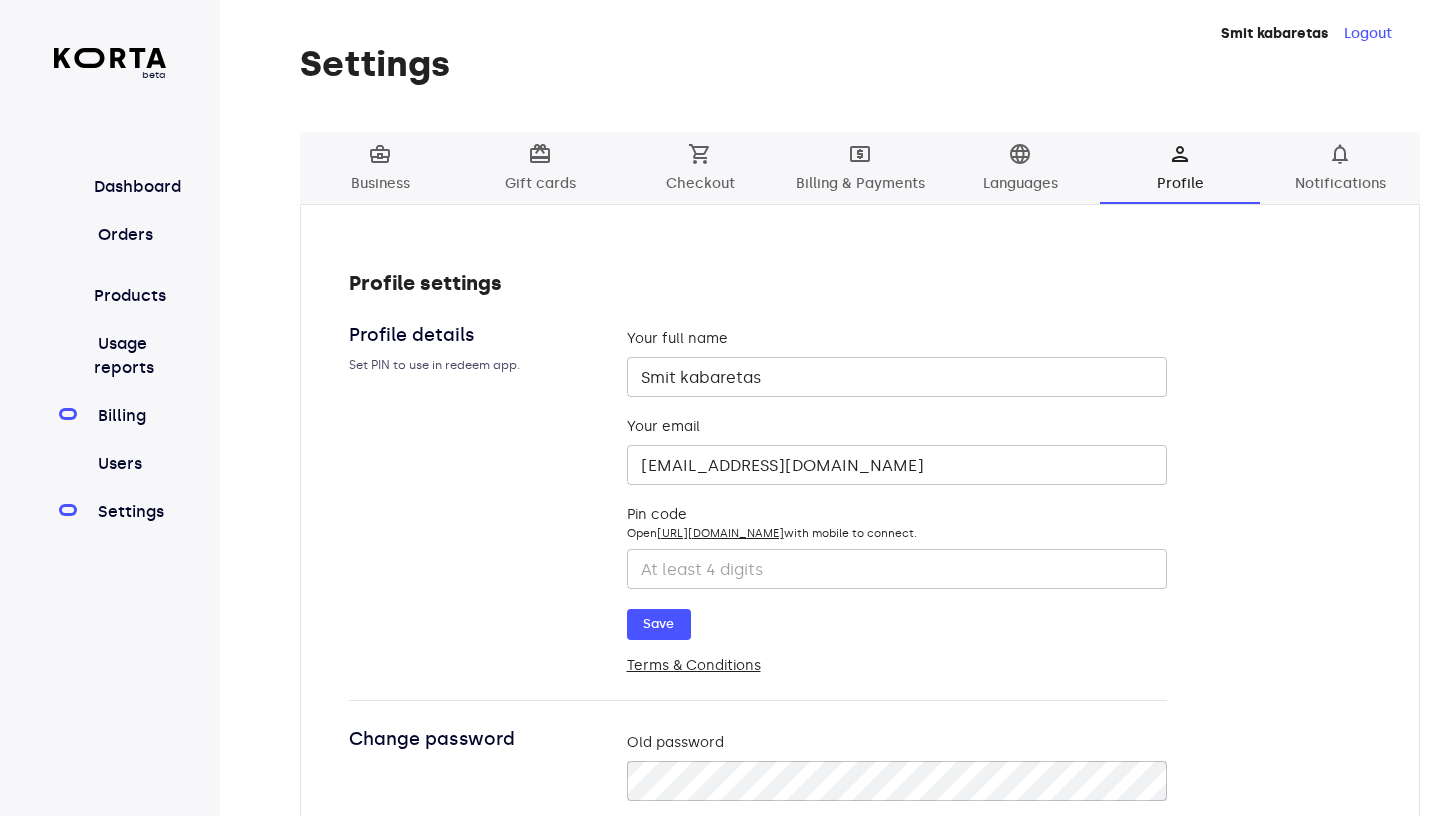 click on "Billing" at bounding box center (130, 416) 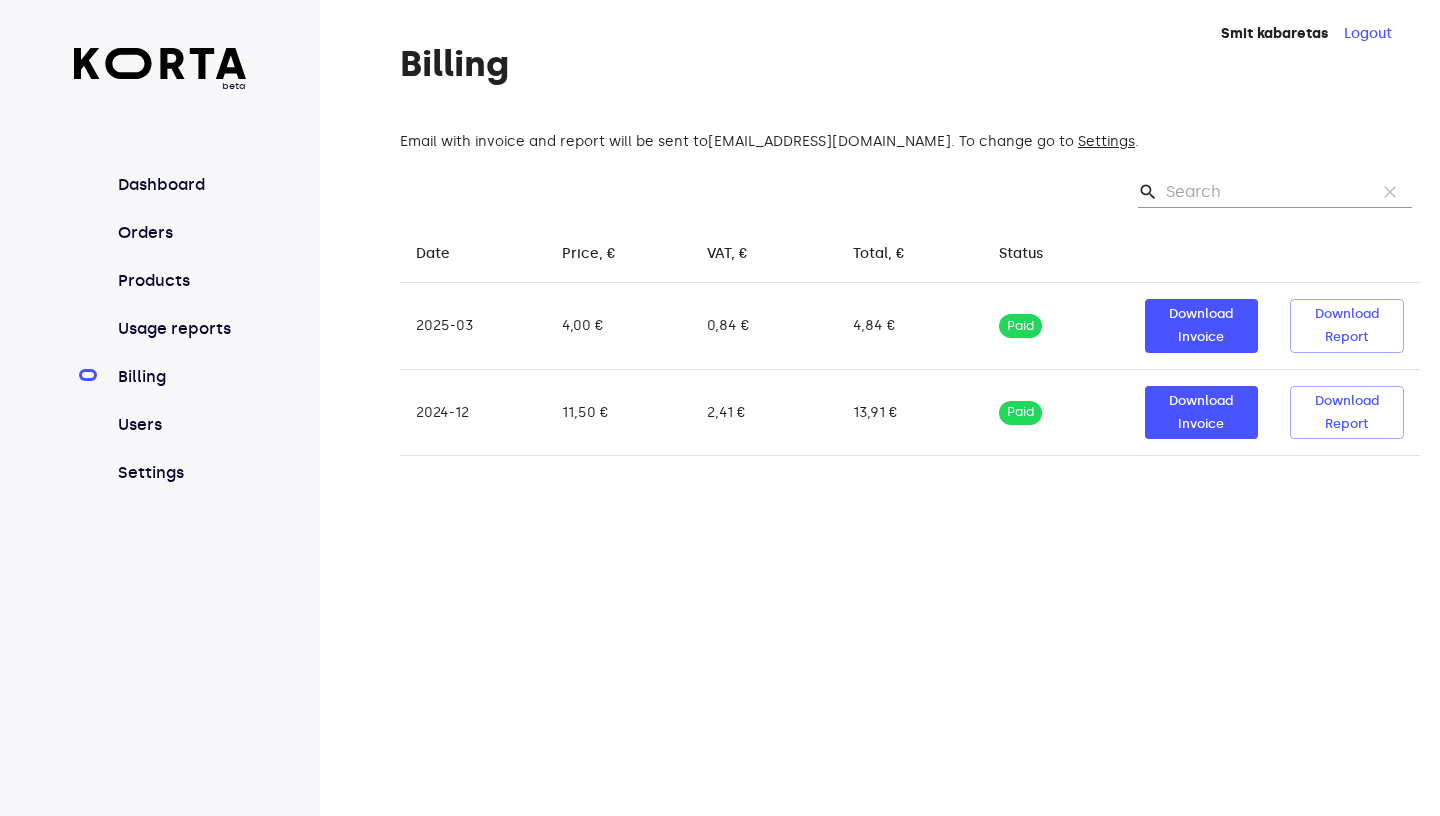scroll, scrollTop: 86, scrollLeft: 0, axis: vertical 